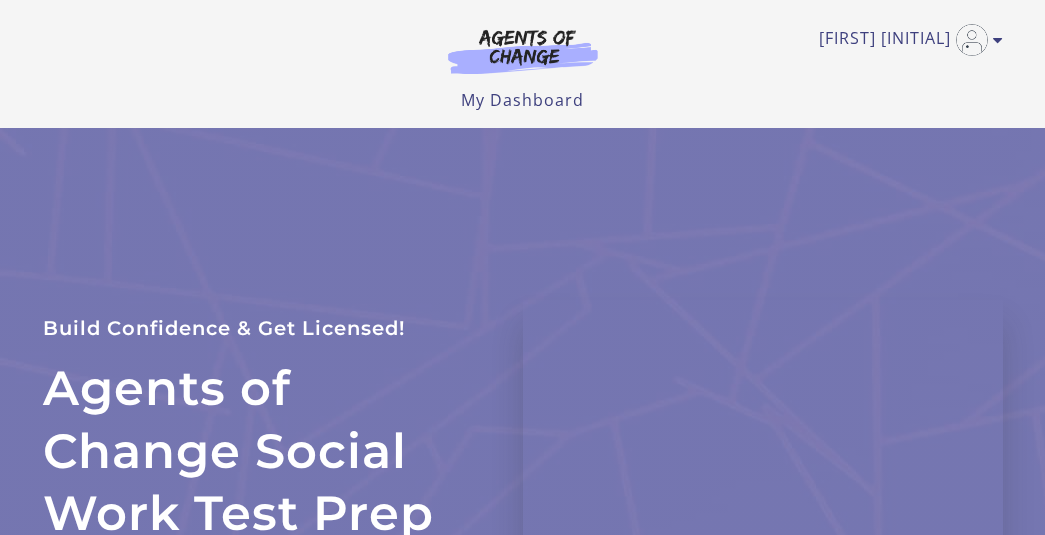scroll, scrollTop: 0, scrollLeft: 0, axis: both 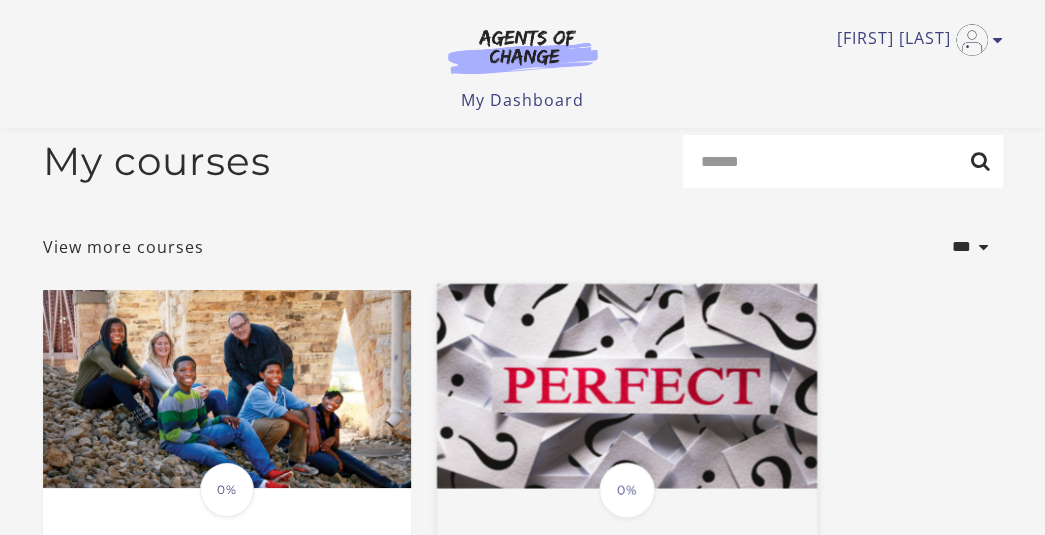 click at bounding box center (626, 385) 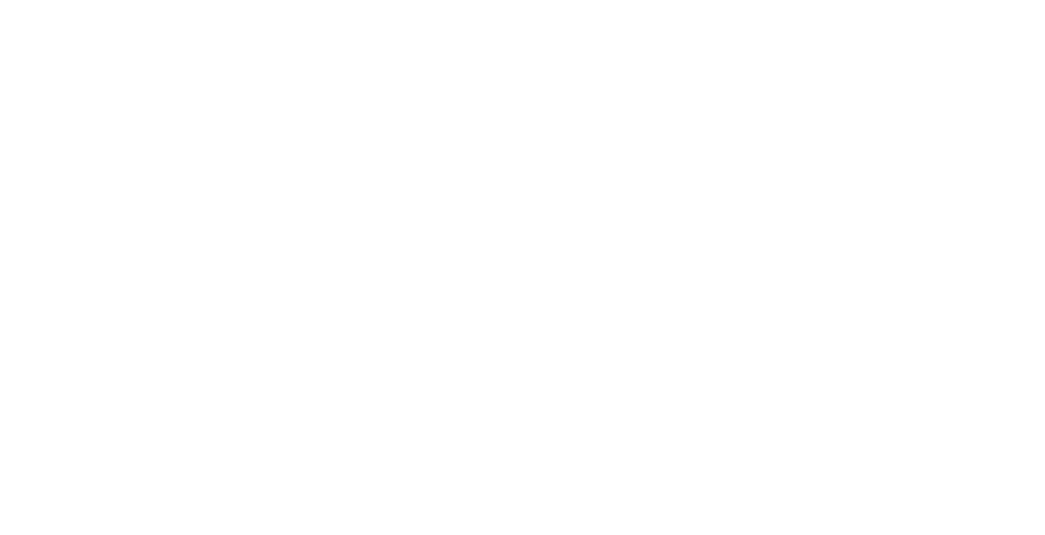 scroll, scrollTop: 0, scrollLeft: 0, axis: both 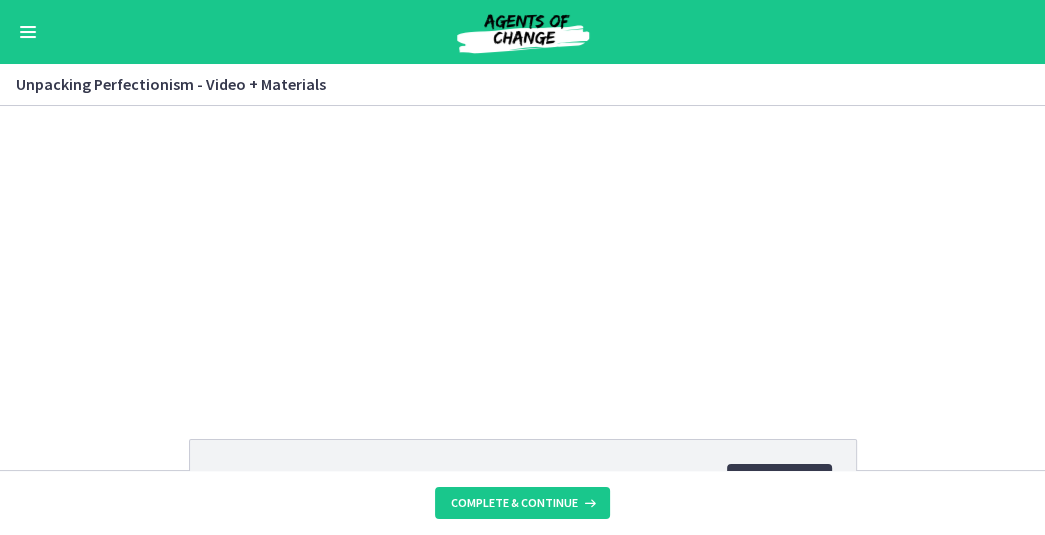 click on "Bibliography_ Unpacking Perfectionism.pdf
33.4 KB
Download
Opens in a new window
Unpacking Perfectionism.pdf
7.25 MB
Download
Opens in a new window" 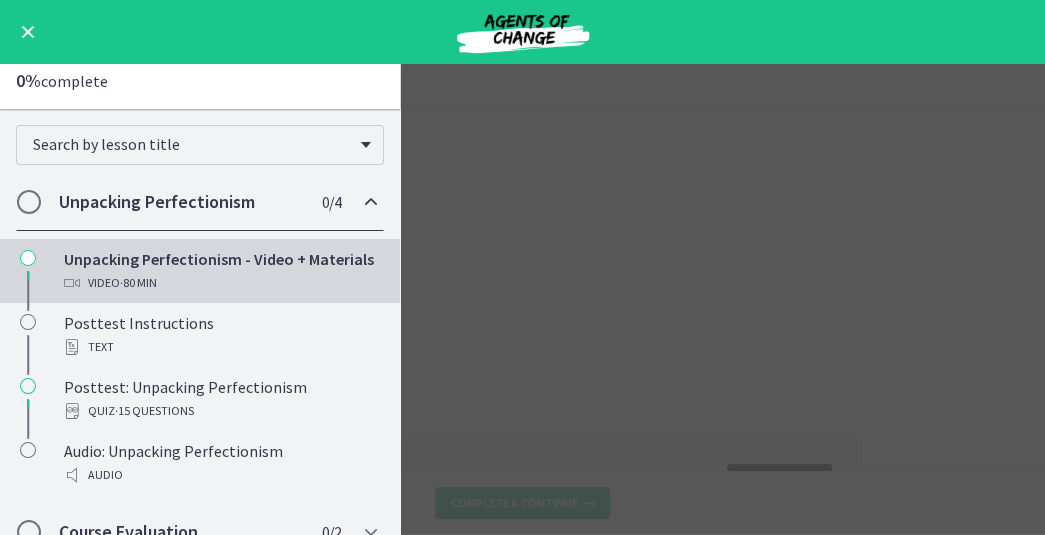 scroll, scrollTop: 144, scrollLeft: 0, axis: vertical 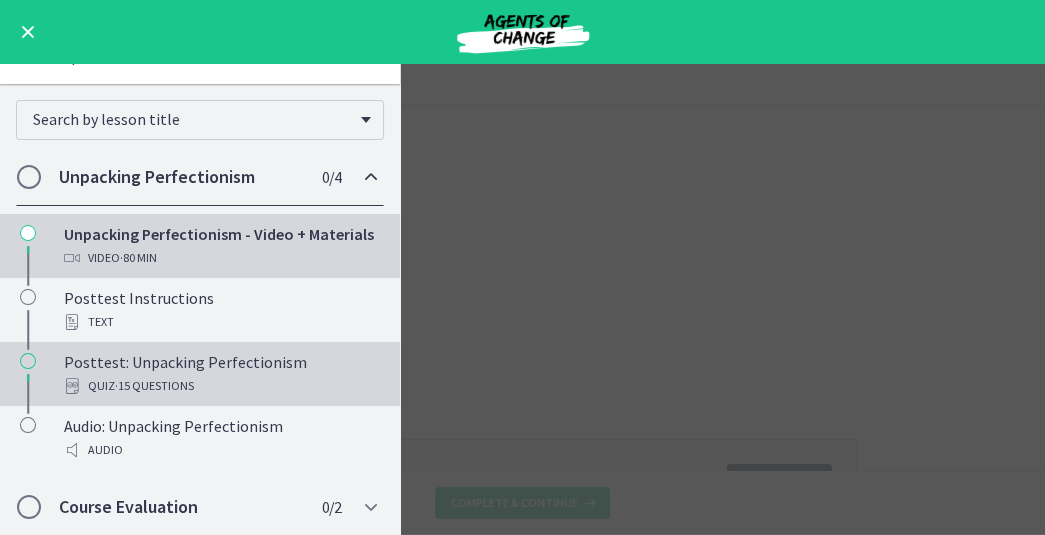 click on "·  15 Questions" at bounding box center (154, 386) 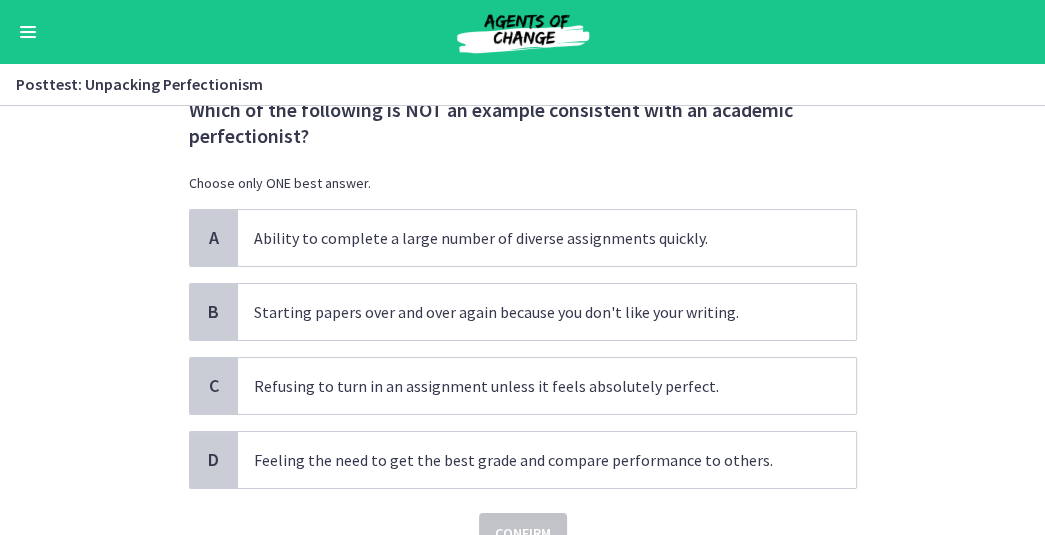 scroll, scrollTop: 169, scrollLeft: 0, axis: vertical 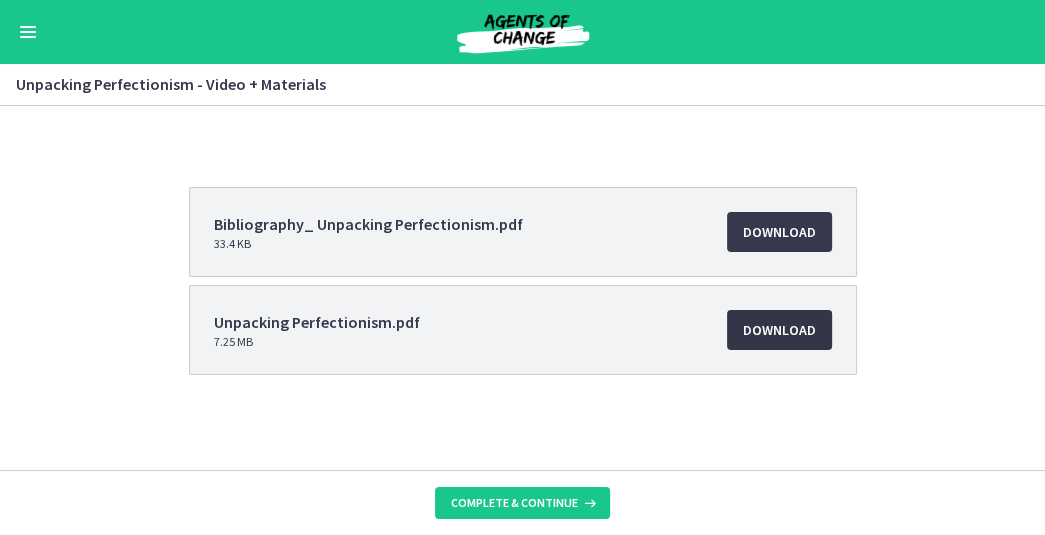 click on "Download
Opens in a new window" at bounding box center [779, 330] 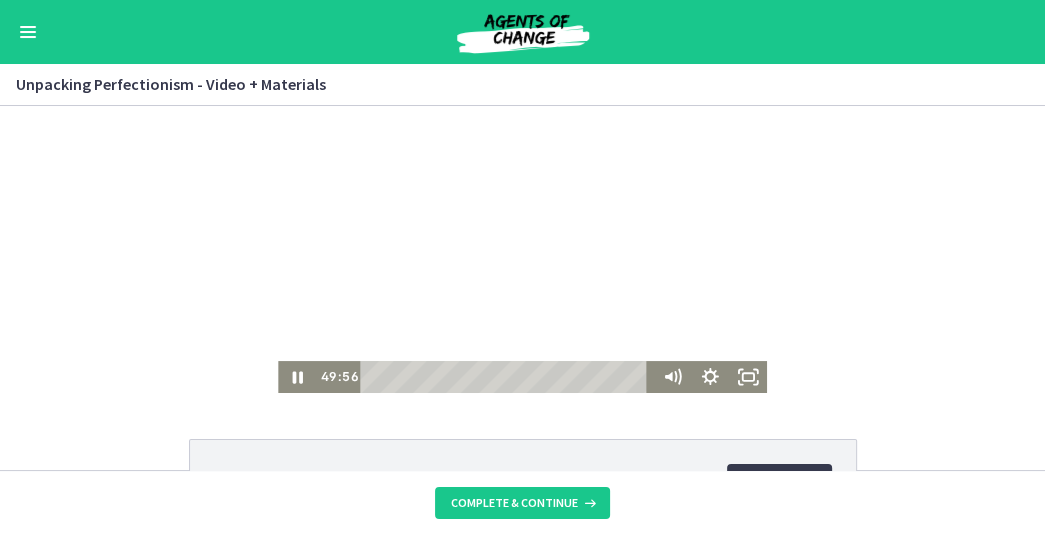 scroll, scrollTop: 1, scrollLeft: 0, axis: vertical 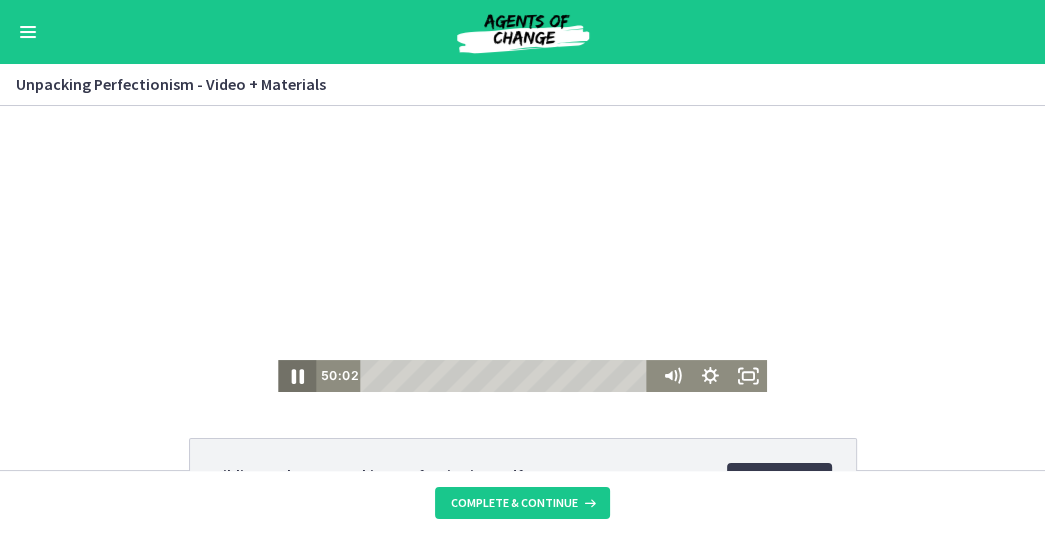 click 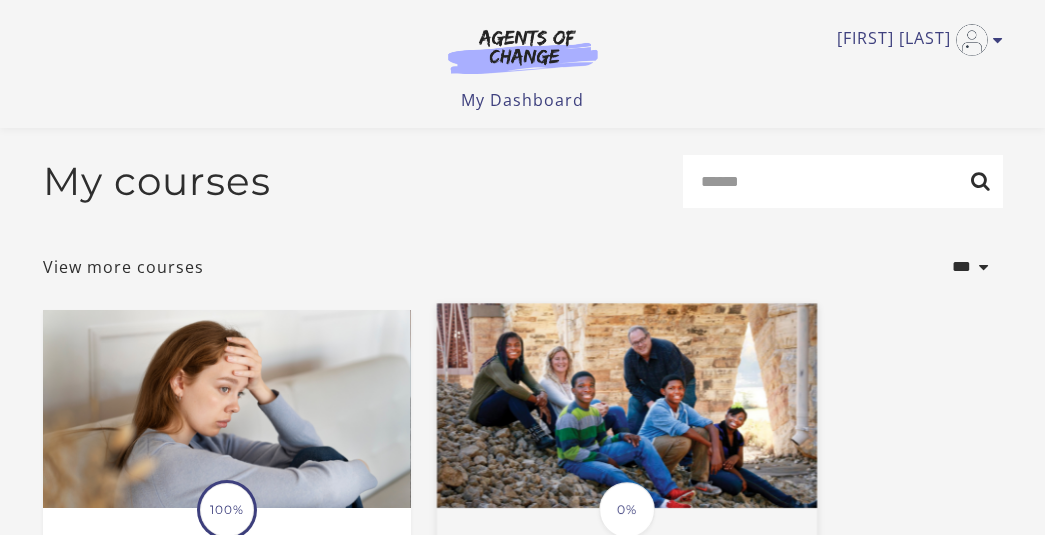 scroll, scrollTop: 116, scrollLeft: 0, axis: vertical 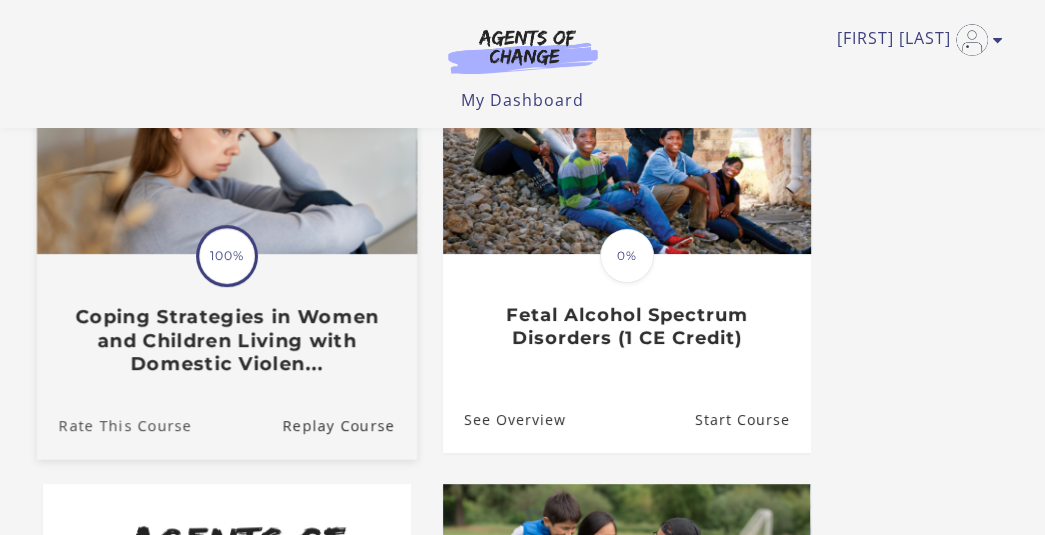 click on "Rate This Course" at bounding box center (113, 424) 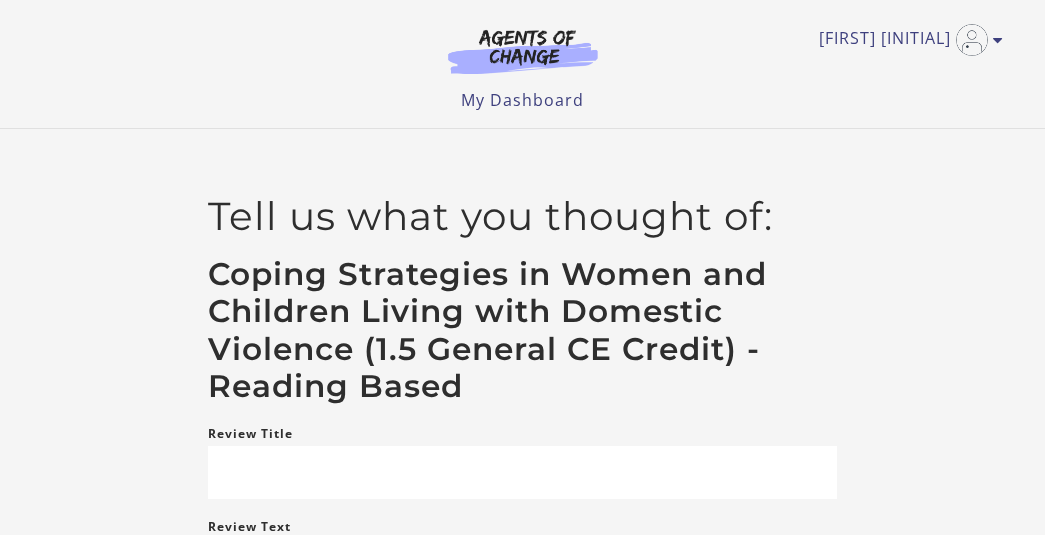 scroll, scrollTop: 0, scrollLeft: 0, axis: both 